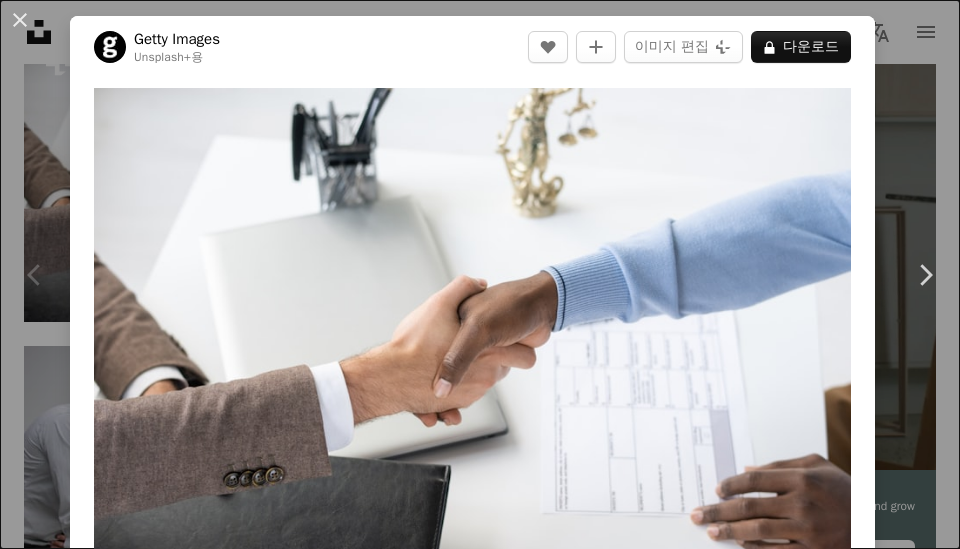 scroll, scrollTop: 300, scrollLeft: 0, axis: vertical 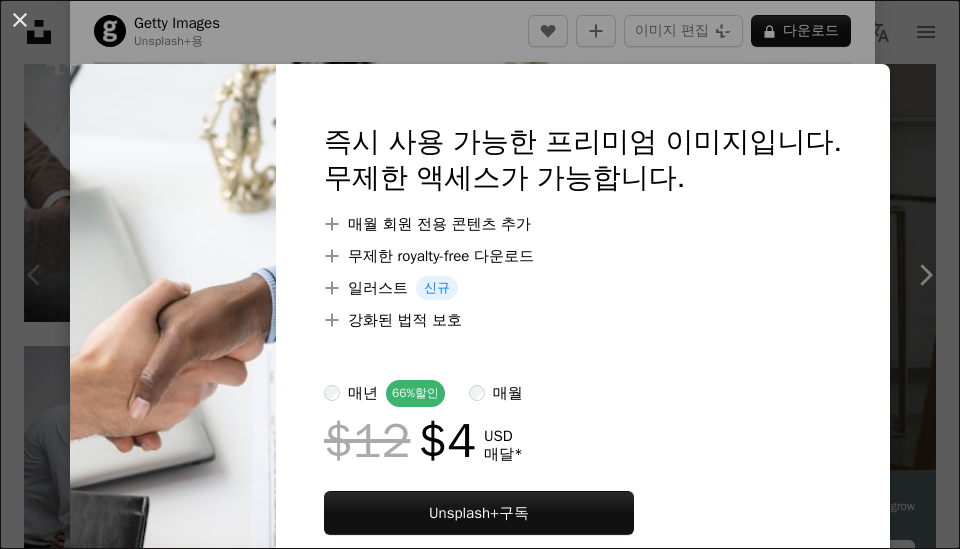 click on "An X shape 즉시 사용 가능한 프리미엄 이미지입니다. 무제한 액세스가 가능합니다. A plus sign 매월 회원 전용 콘텐츠 추가 A plus sign 무제한 royalty-free 다운로드 A plus sign 일러스트  신규 A plus sign 강화된 법적 보호 매년 66%  할인 매월 $12   $4 USD 매달 * Unsplash+  구독 *매년 납부 시 선불로  $48  청구 해당 세금 별도. 자동으로 연장됩니다. 언제든지 취소 가능합니다." at bounding box center (480, 274) 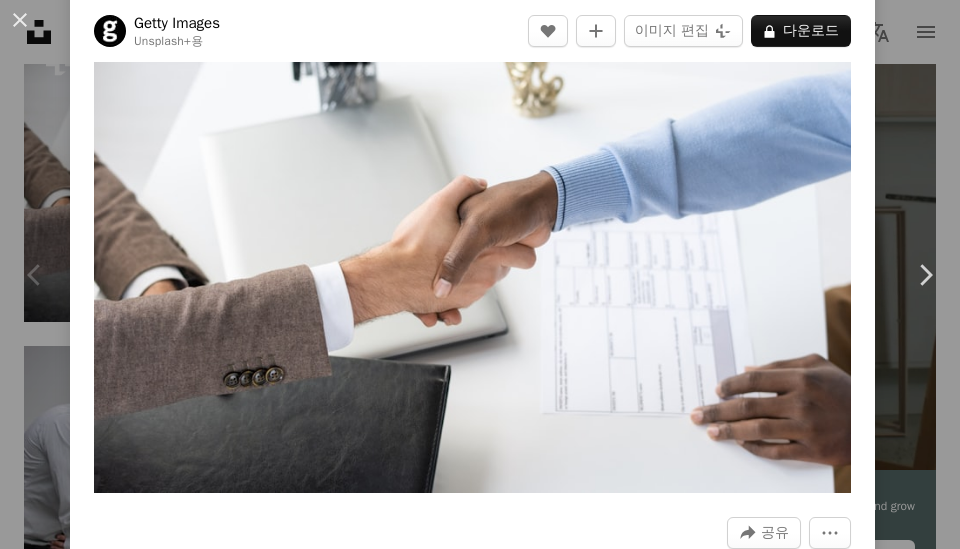 click on "Chevron left" at bounding box center [35, 275] 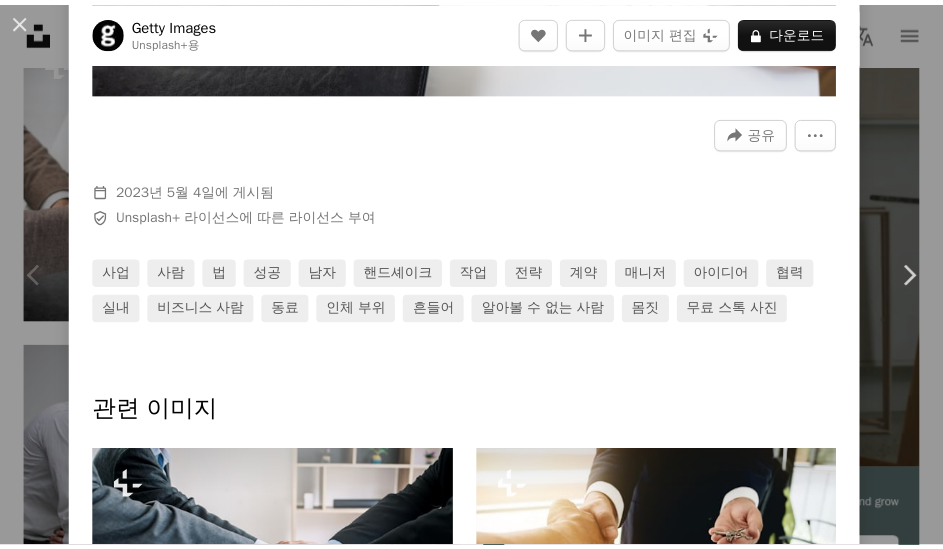 scroll, scrollTop: 0, scrollLeft: 0, axis: both 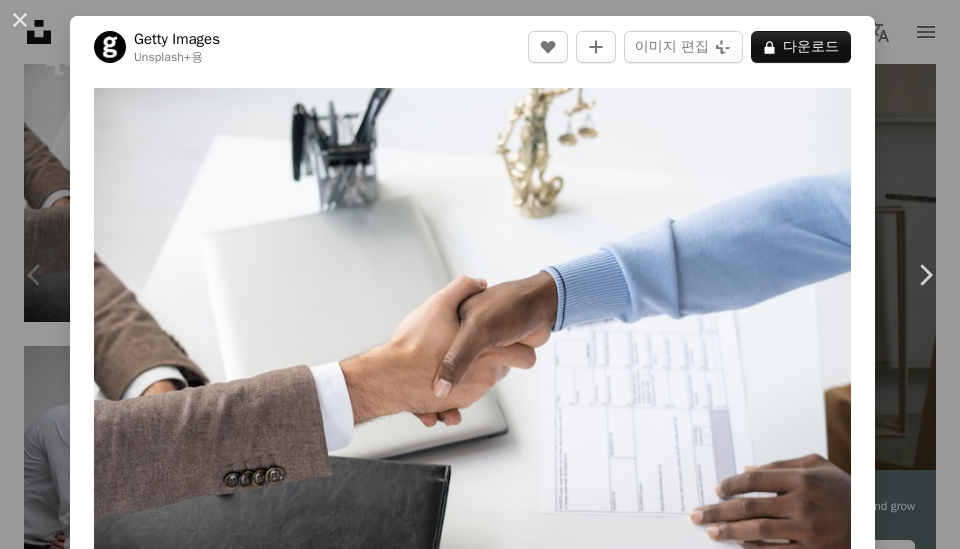 click on "An X shape Chevron left Chevron right Getty Images Unsplash+ 용 A heart A plus sign 이미지 편집   Plus sign for Unsplash+ A lock    다운로드 Zoom in A forward-right arrow 공유 More Actions Calendar outlined [DATE] 에 게시됨 Safety Unsplash+ 라이선스 에 따른 라이선스 부여 사업 사람 법 성공 남자 핸드셰이크 작업 전략 계약 매니저 아이디어 협력 실내 비즈니스 사람 동료 인체 부위 흔들어 알아볼 수 없는 사람 몸짓 무료 스톡 사진 관련 이미지 Plus sign for Unsplash+ A heart A plus sign Getty Images Unsplash+ 용 A lock    다운로드 Plus sign for Unsplash+ A heart A plus sign [LAST] Unsplash+ 용 A lock    다운로드 Plus sign for Unsplash+ A heart A plus sign Getty Images Unsplash+ 용 A lock    다운로드 Plus sign for Unsplash+ A heart A plus sign Getty Images Unsplash+ 용 A lock    다운로드 Plus sign for Unsplash+ A heart A plus sign Getty Images Unsplash+ 용 A lock    다운로드 A heart A plus sign" at bounding box center [480, 274] 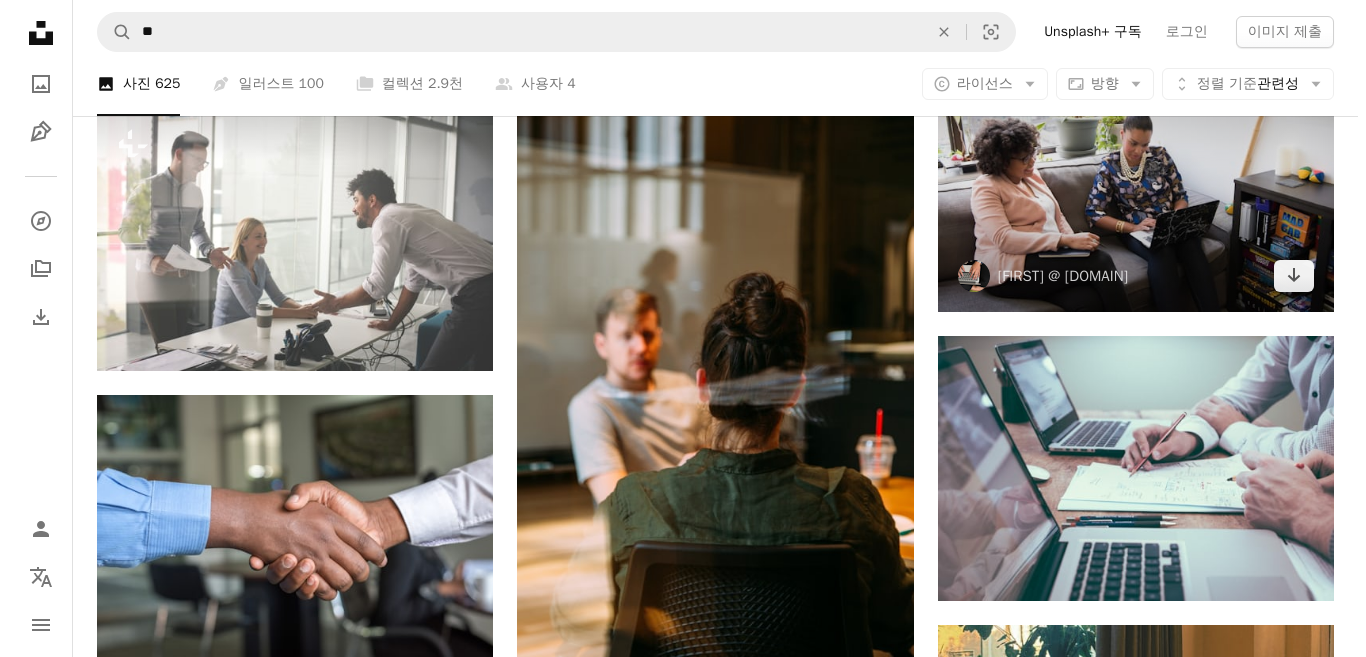 scroll, scrollTop: 1500, scrollLeft: 0, axis: vertical 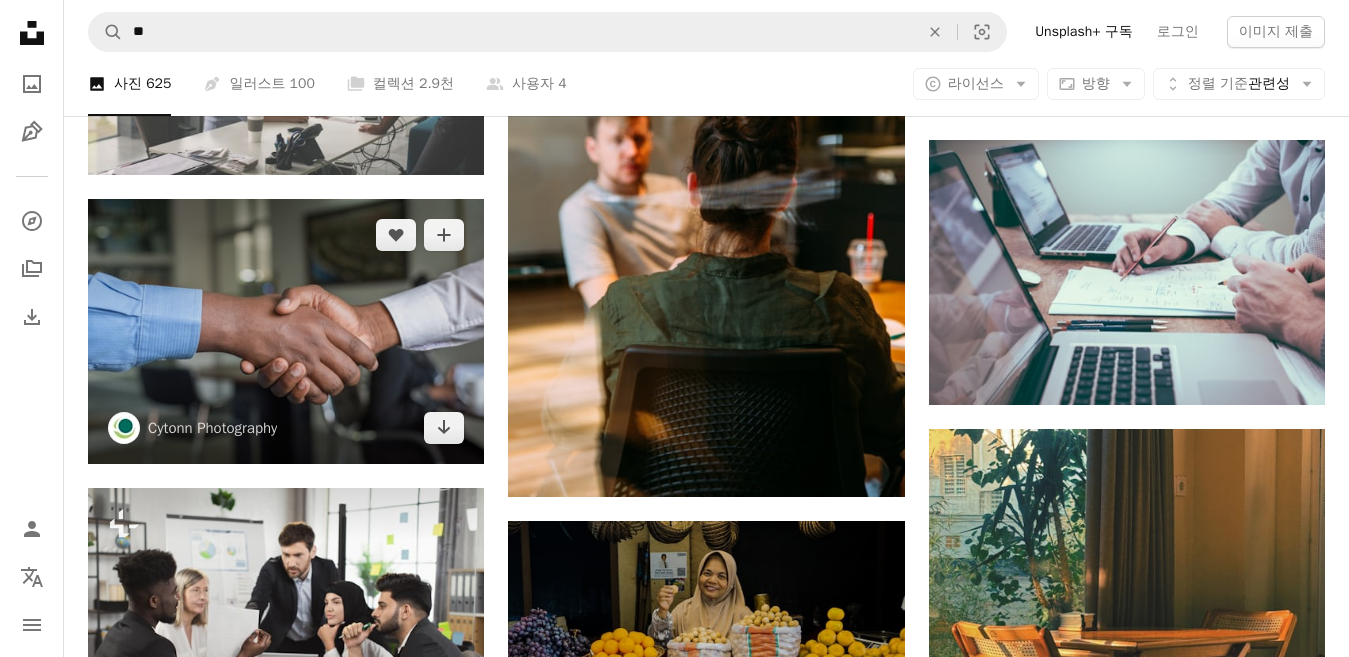 click at bounding box center (286, 331) 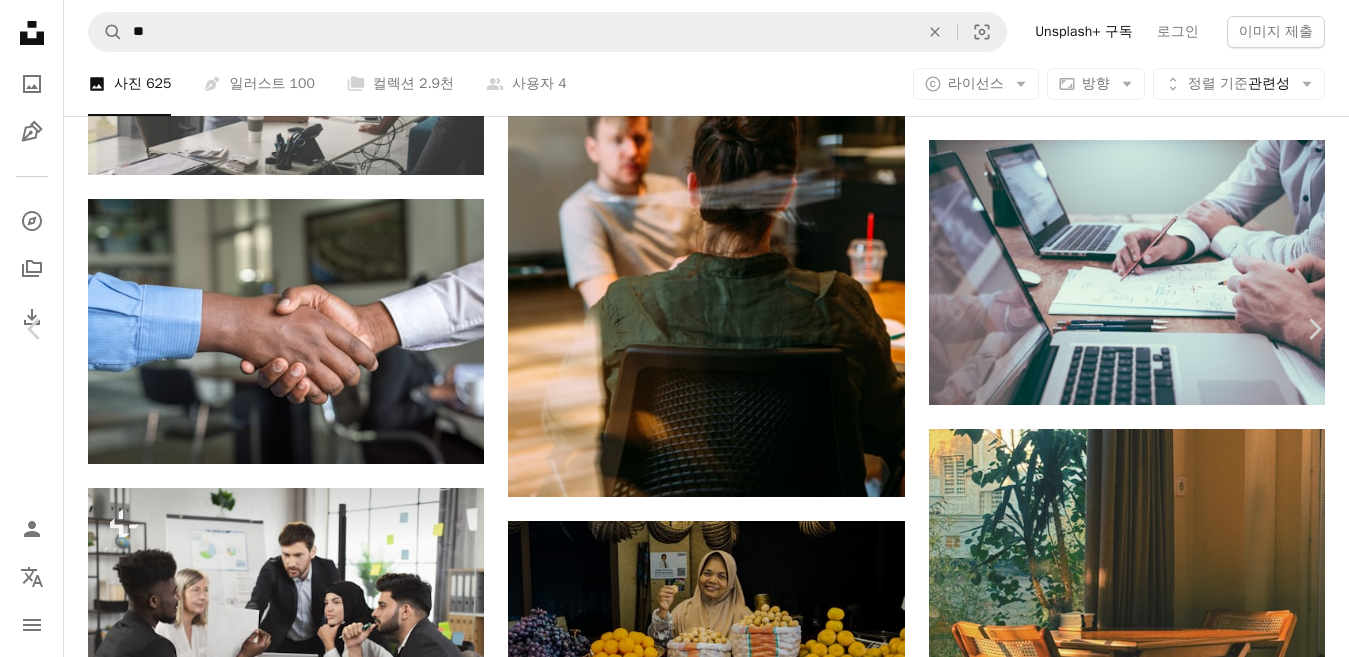 click on "[LAST] [LAST] A heart A plus sign 이미지 편집   Plus sign for Unsplash+ 무료 다운로드 Chevron down" at bounding box center [667, 4528] 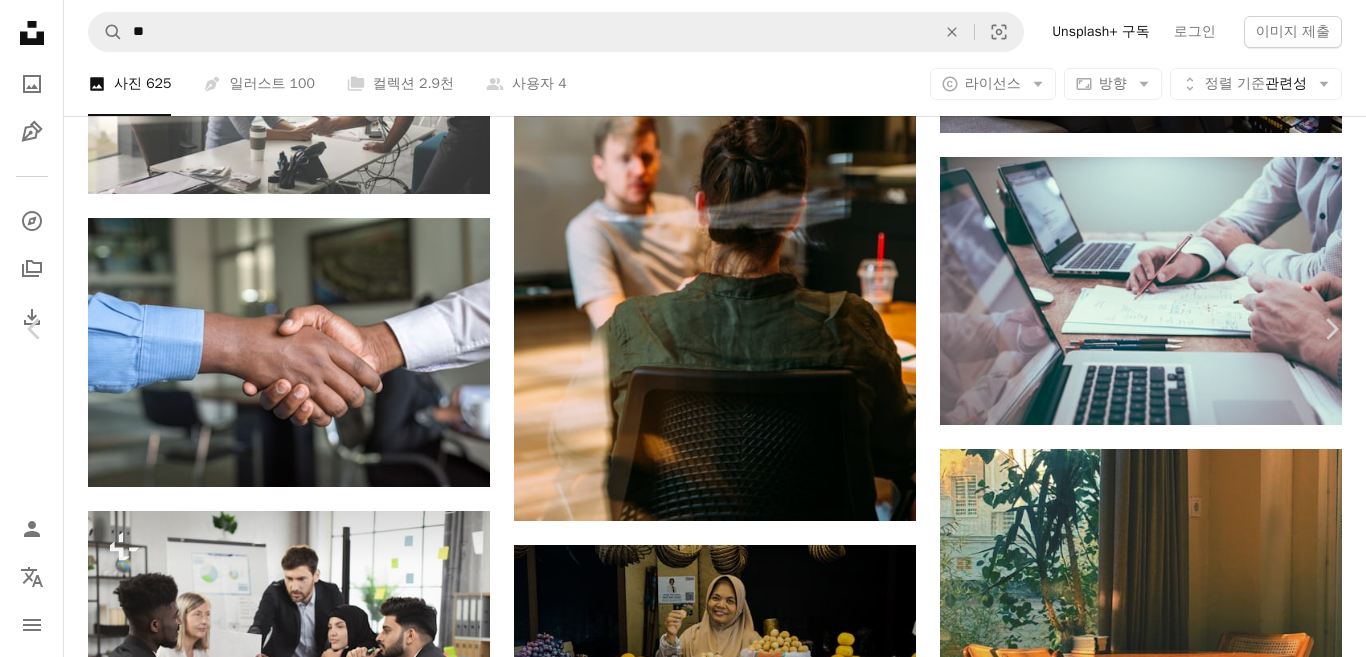 click on "무료 다운로드" at bounding box center [1166, 4596] 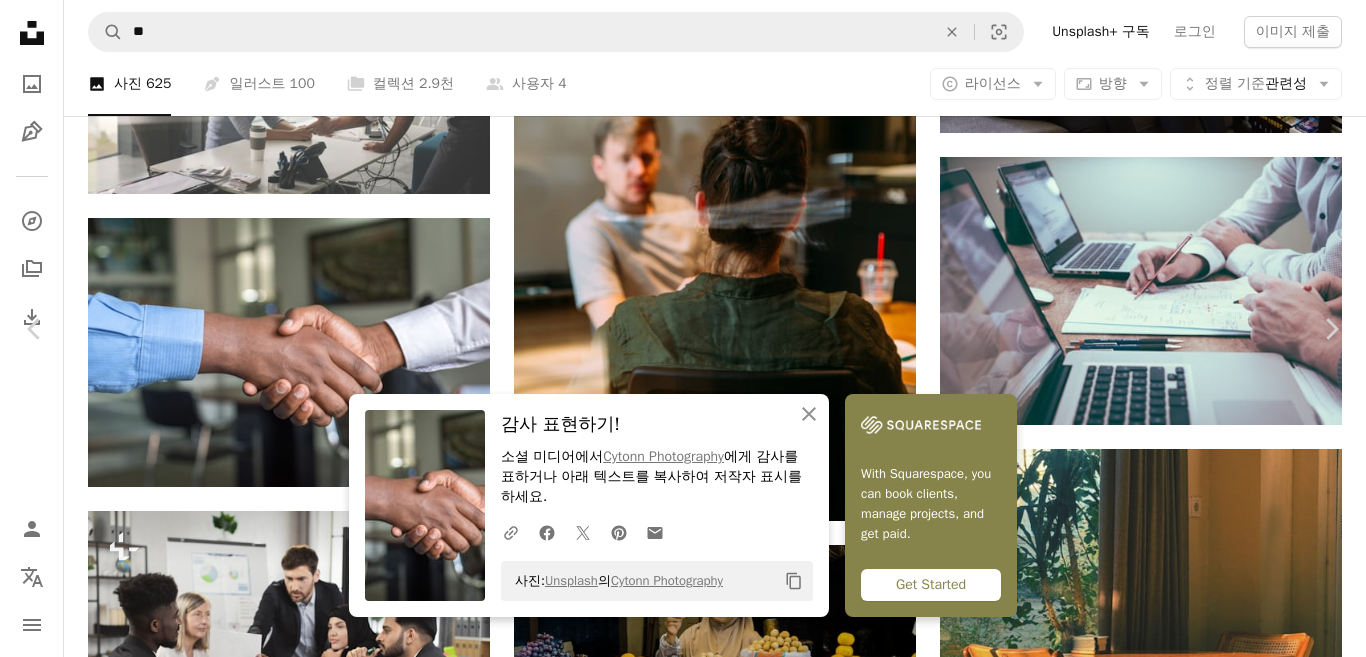 click on "Zoom in" at bounding box center (675, 4927) 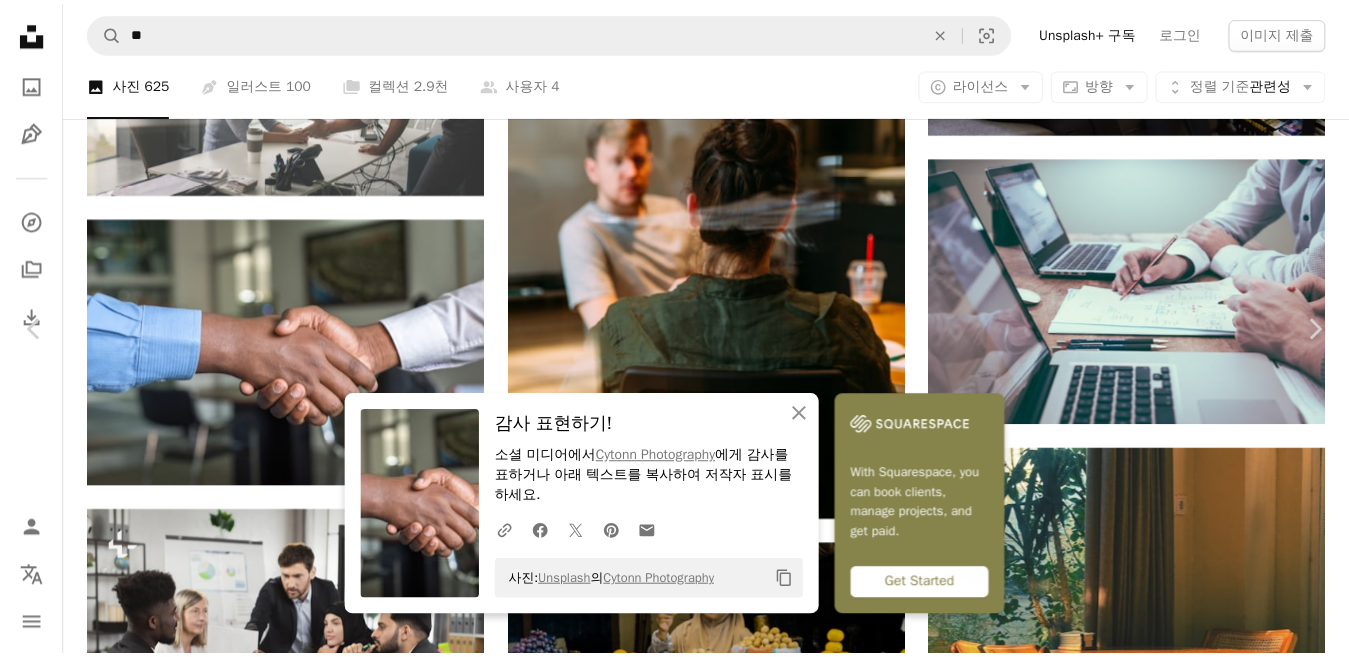 scroll, scrollTop: 0, scrollLeft: 0, axis: both 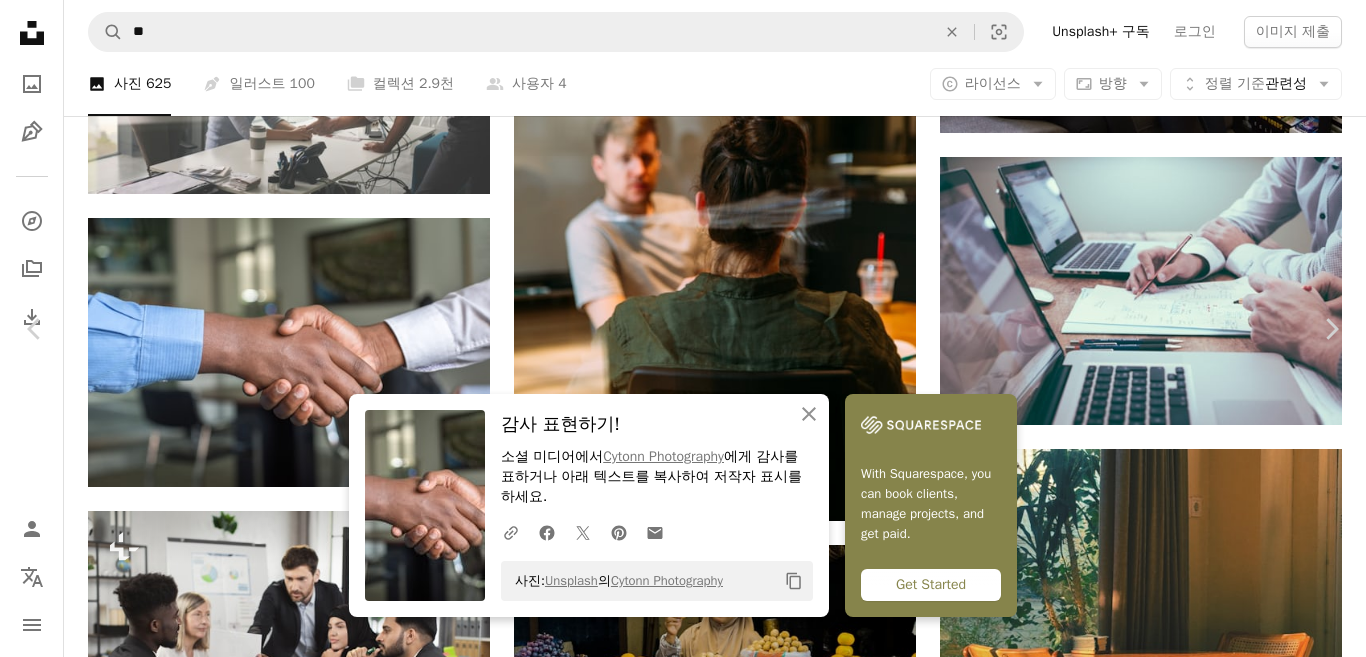 click on "A map marker [CITY], [COUNTRY] Calendar outlined [DATE] 에 게시됨 Camera NIKON CORPORATION, NIKON D750 Safety Unsplash 라이선스 하에서 무료로 사용 가능 사무실 일하다 회의 손 핸드셰이크 손을 기업 셔츠 판매 고용 모집 면접" at bounding box center (683, 4877) 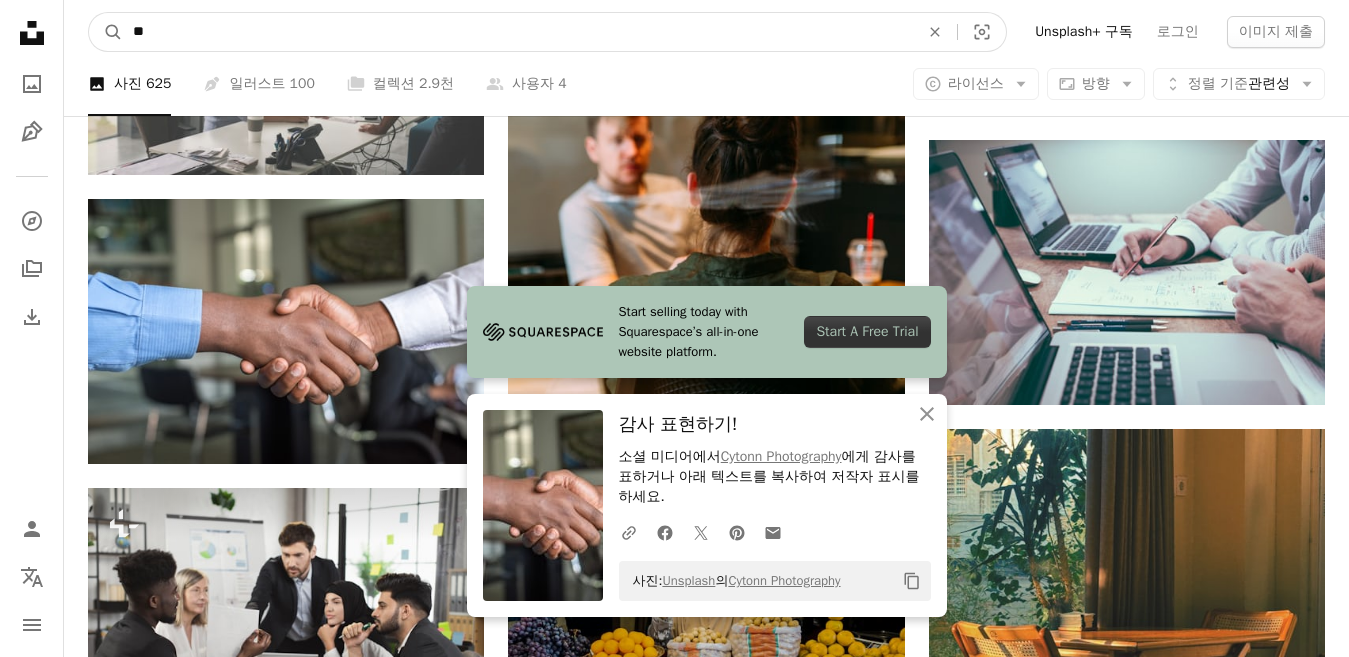 click on "**" at bounding box center (518, 32) 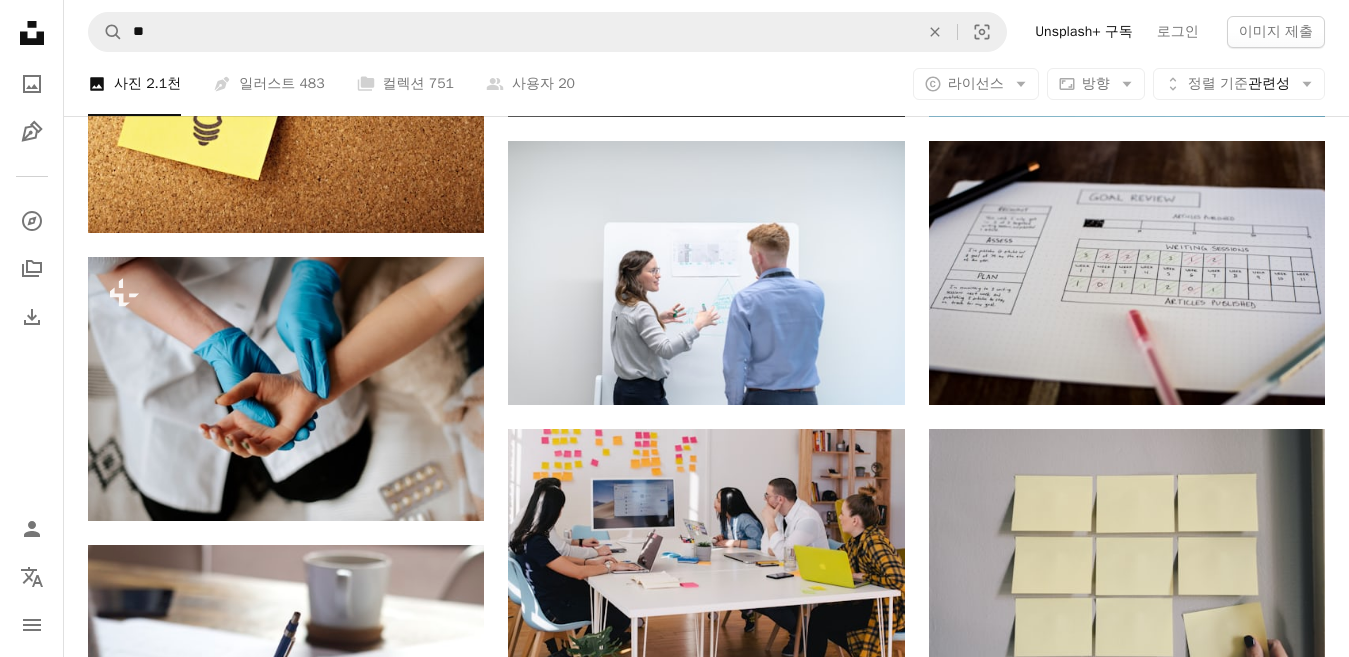 scroll, scrollTop: 0, scrollLeft: 0, axis: both 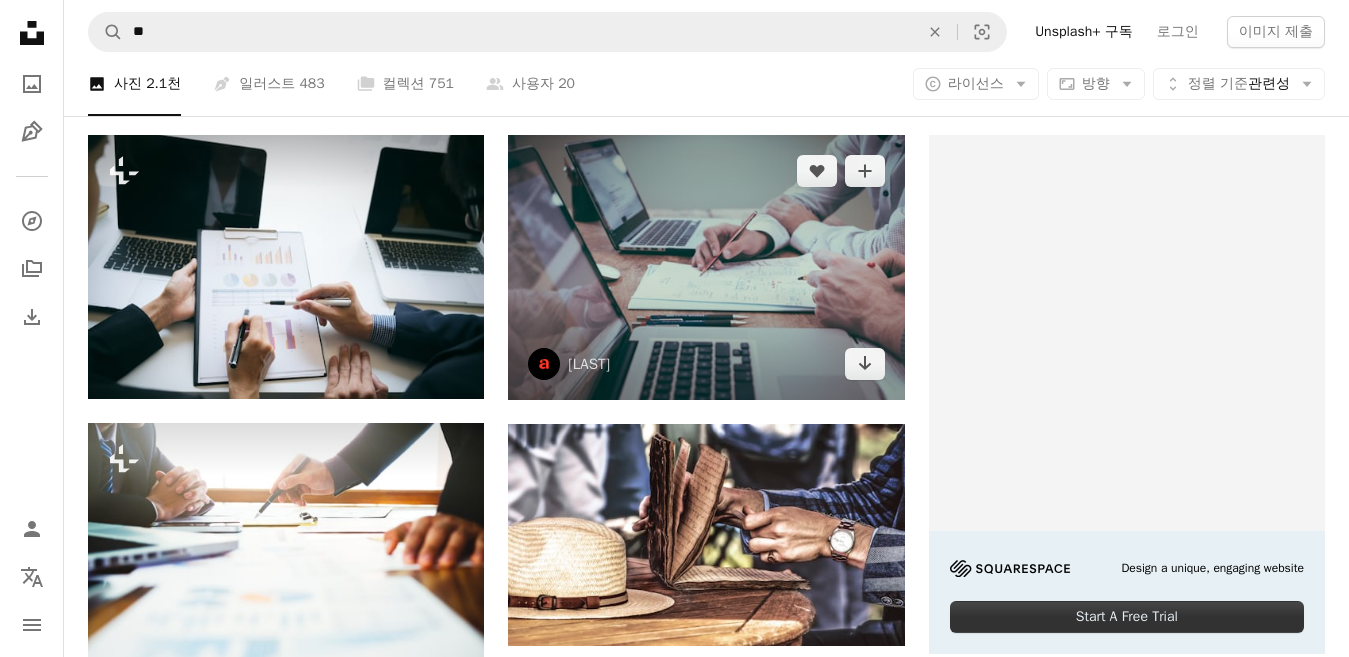 click at bounding box center (706, 267) 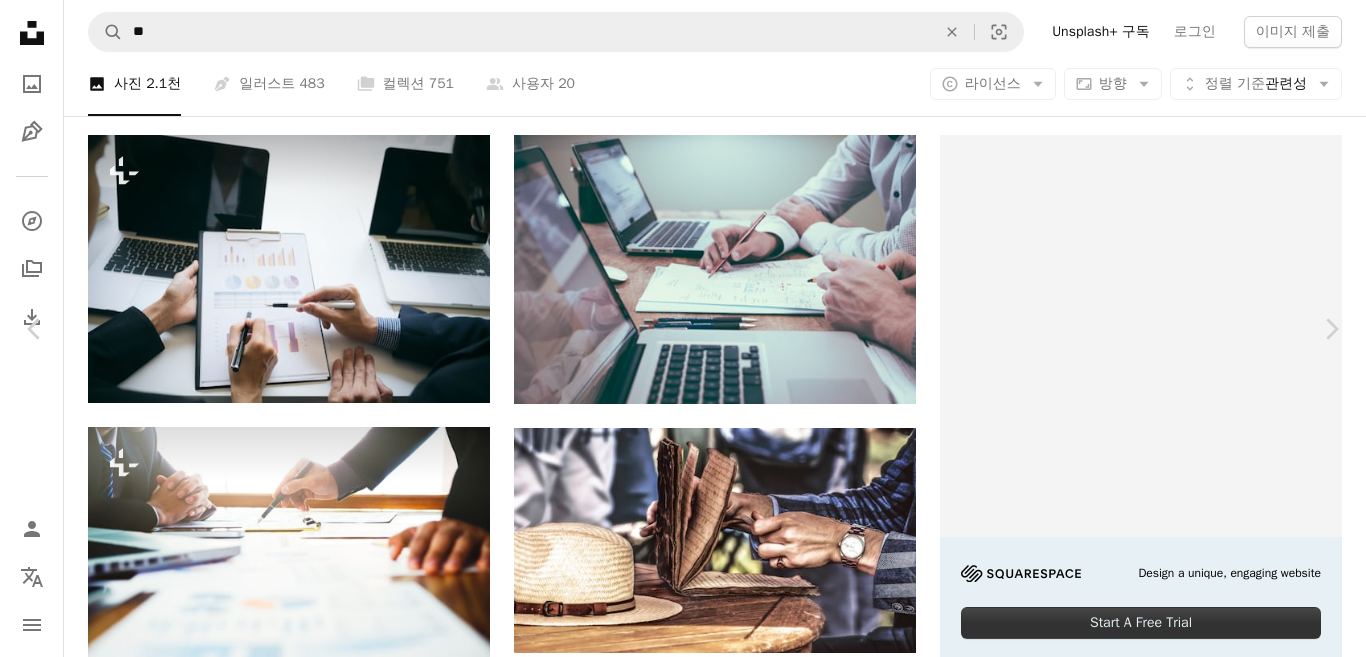 click on "무료 다운로드" at bounding box center (1166, 3655) 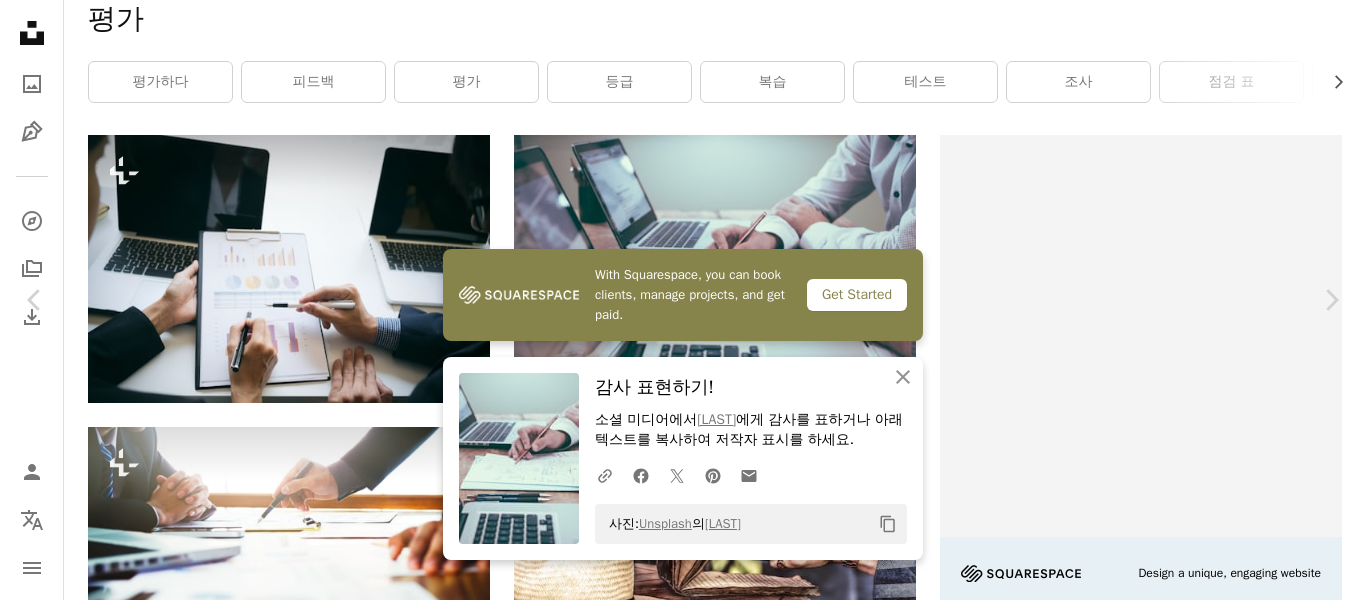 click on "An X shape Chevron left Chevron right With Squarespace, you can book clients, manage projects, and get paid. Get Started An X shape 닫기 감사 표현하기! 소셜 미디어에서 [FIRST] [LAST] 에게 감사를 표하거나 아래 텍스트를 복사하여 저작자 표시를 하세요. A URL sharing icon (chains) Facebook icon X (formerly Twitter) icon Pinterest icon An envelope 사진: Unsplash 의 [FIRST] [LAST]
Copy content [FIRST] [LAST] [LAST] A heart A plus sign 이미지 편집   Plus sign for Unsplash+ 무료 다운로드 Chevron down Zoom in 조회수 571,449,920 다운로드 5,847,399 소개 매체 사진 ,  비즈니스 및 업무 A forward-right arrow 공유 Info icon 정보 More Actions A map marker [CITY], [COUNTRY] Calendar outlined [DATE] 에 게시됨 Safety Unsplash 라이선스 하에서 무료로 사용 가능 컴퓨터 랩톱 회의 종이 디자인 팀워크 손 책상 작업 합작 맥 키보드 수학 가르치기 프로젝트 컴퓨터 노트북 숙제 기업  |" at bounding box center (683, 3908) 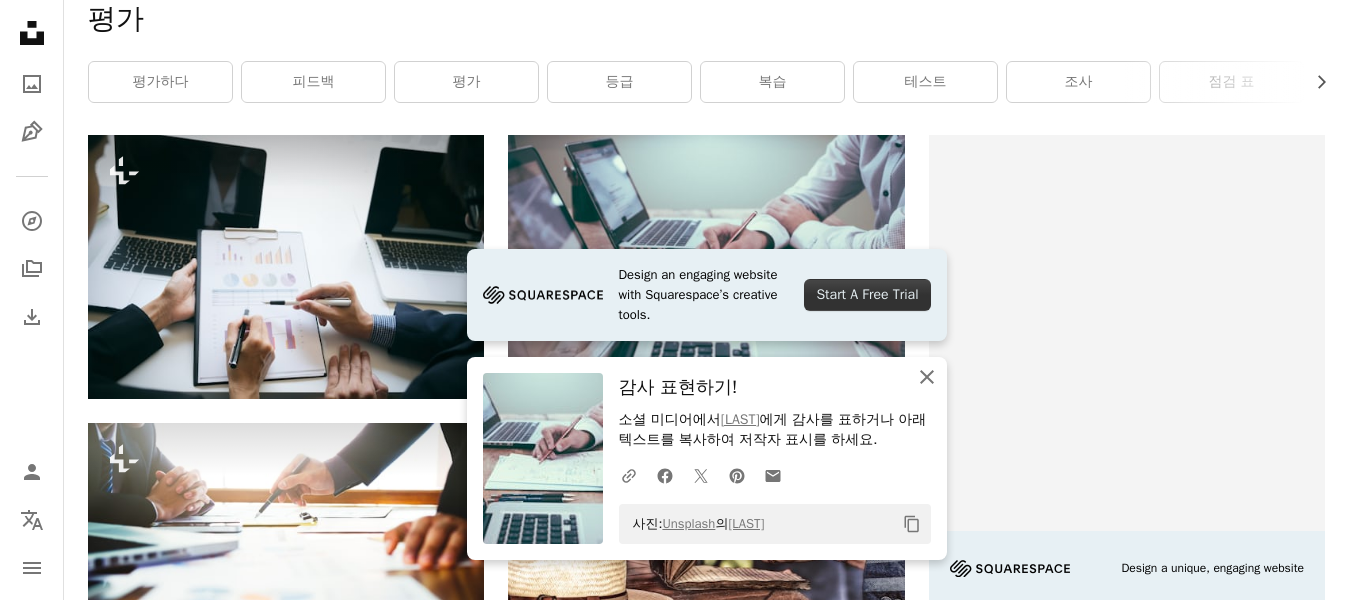 click on "An X shape" 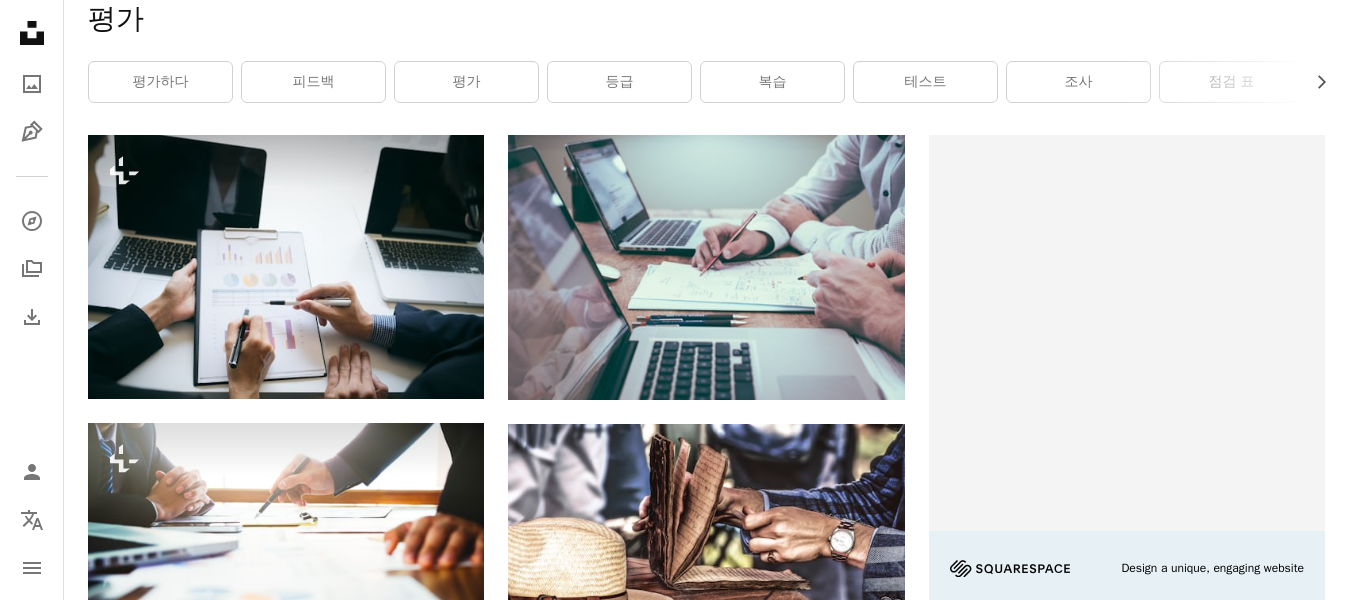 scroll, scrollTop: 0, scrollLeft: 0, axis: both 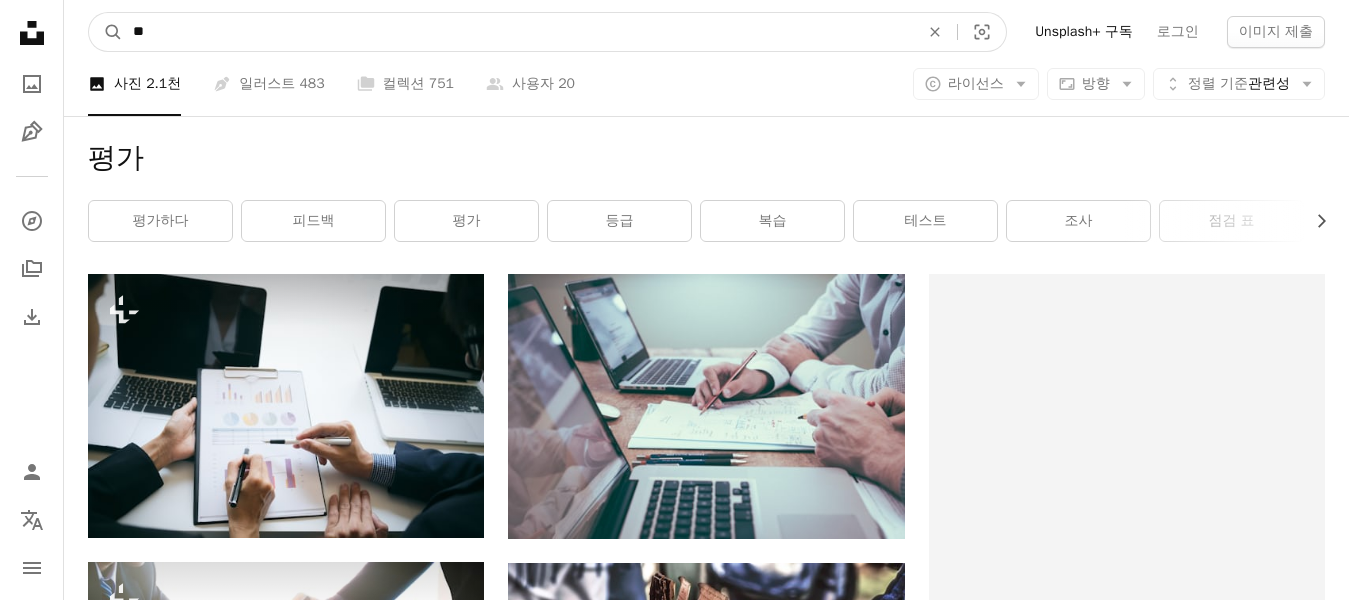 click on "**" at bounding box center [518, 32] 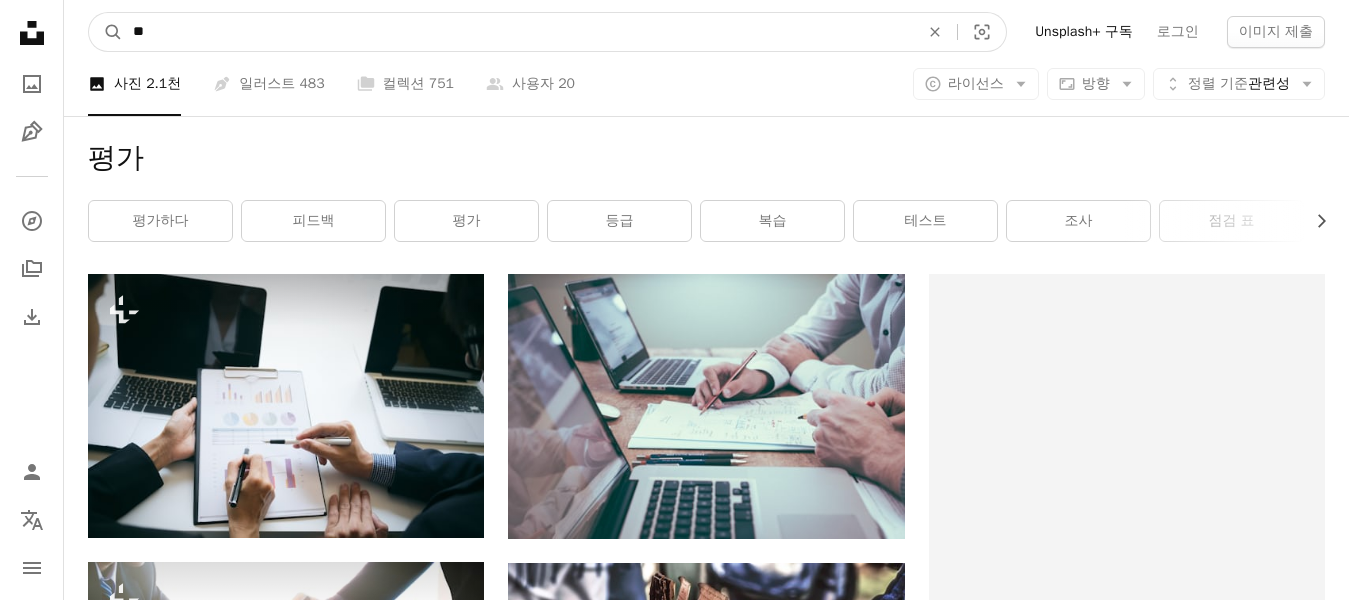 type on "*" 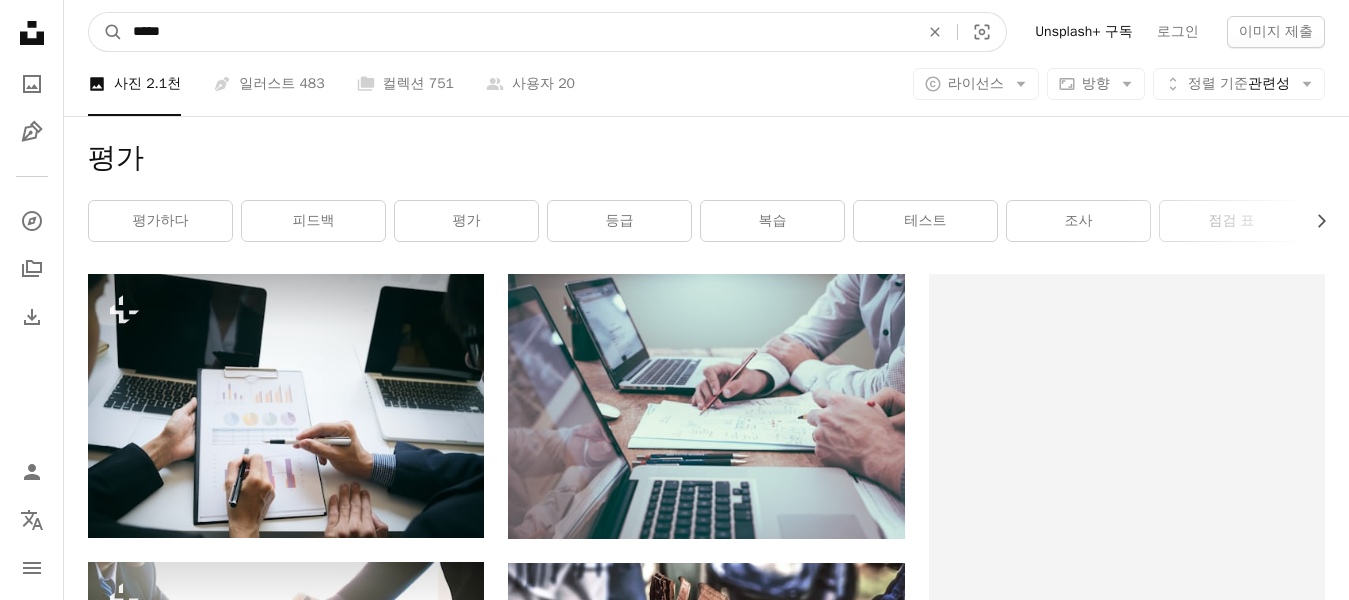 type on "*****" 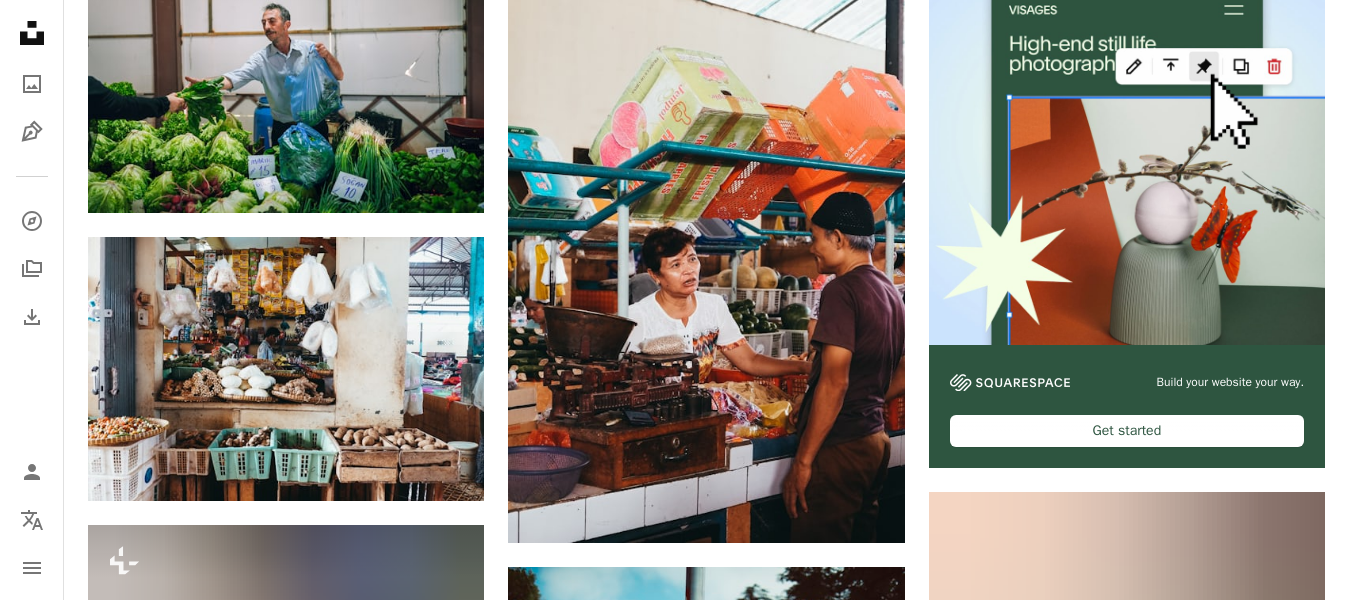 scroll, scrollTop: 0, scrollLeft: 0, axis: both 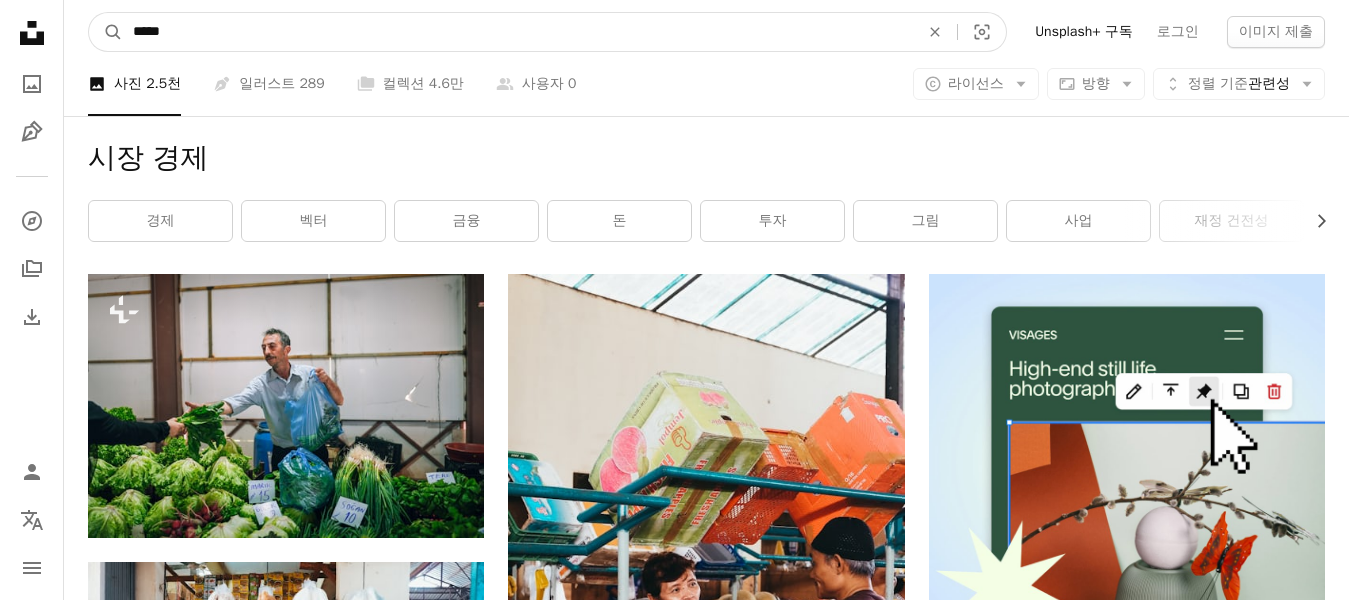 click on "*****" at bounding box center [518, 32] 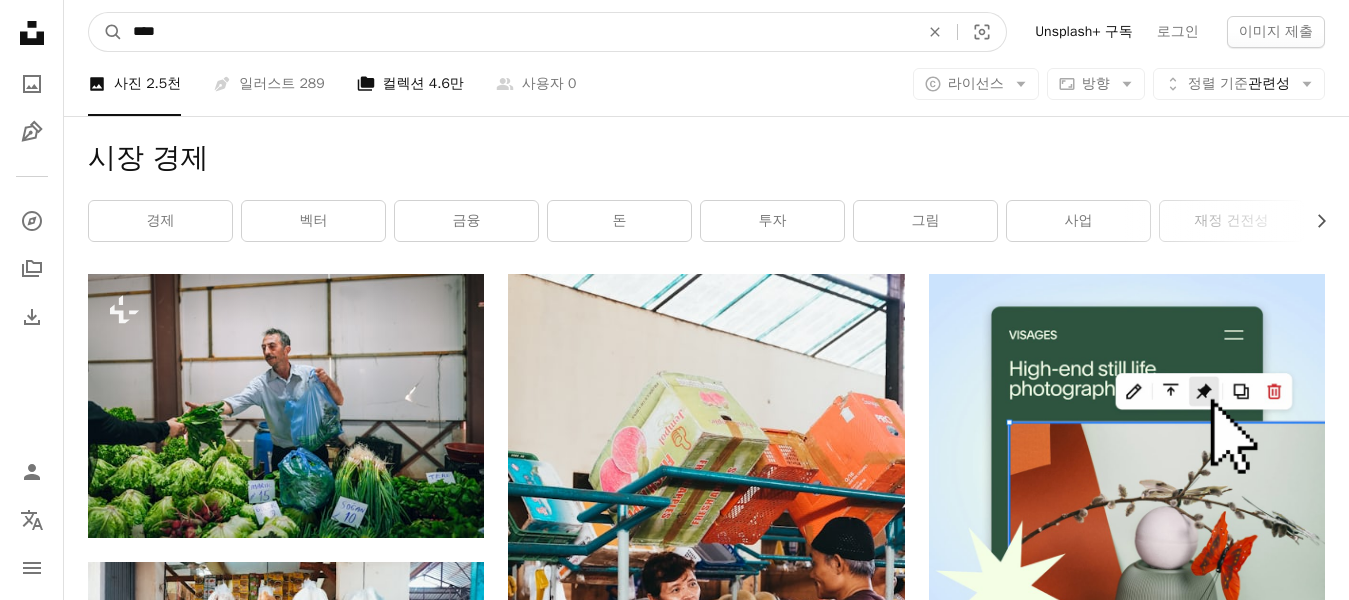 type on "****" 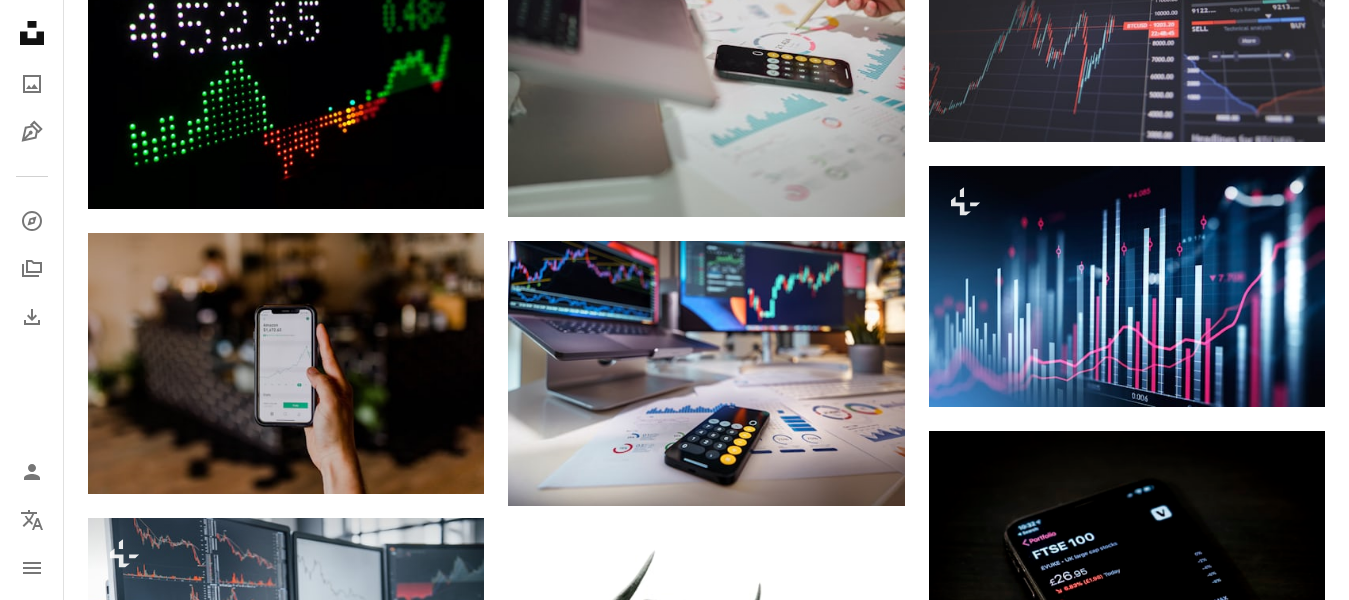 scroll, scrollTop: 1000, scrollLeft: 0, axis: vertical 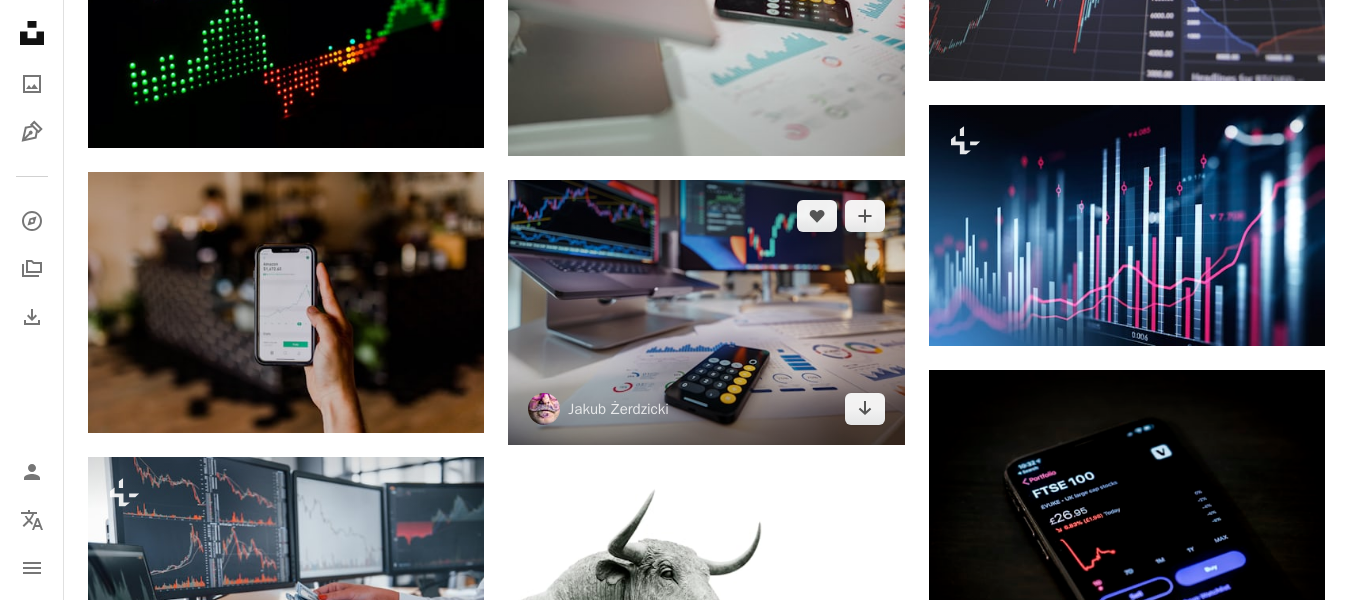 click at bounding box center [706, 312] 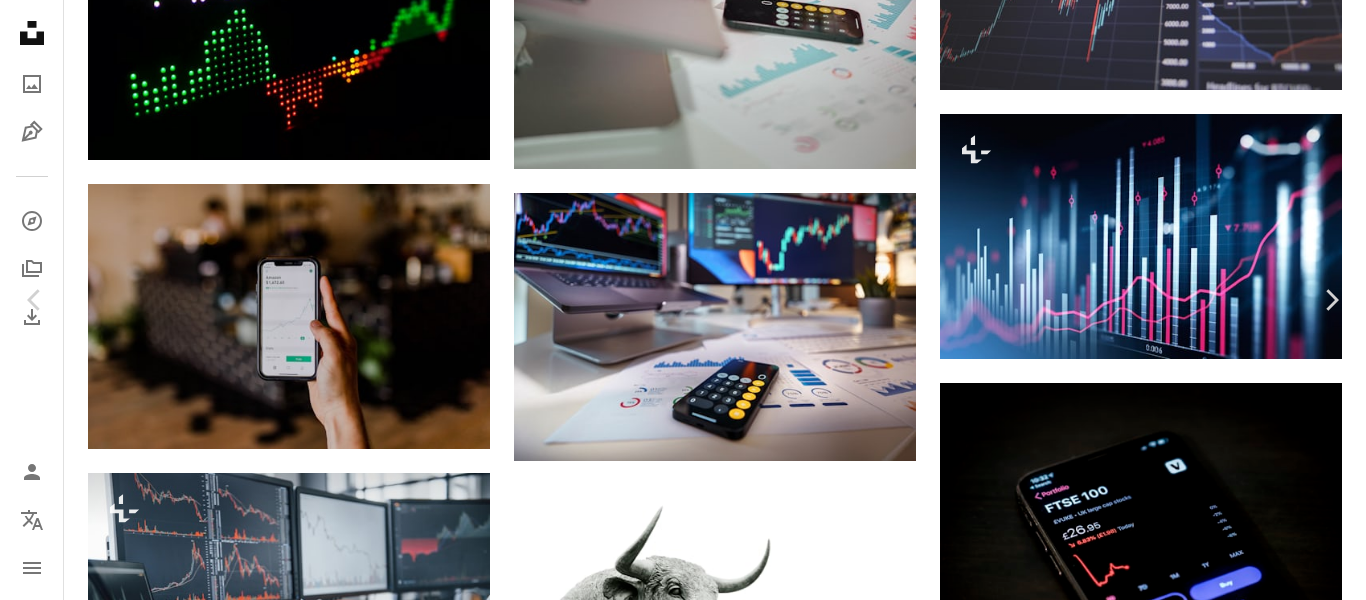 click on "무료 다운로드" at bounding box center (1166, 3449) 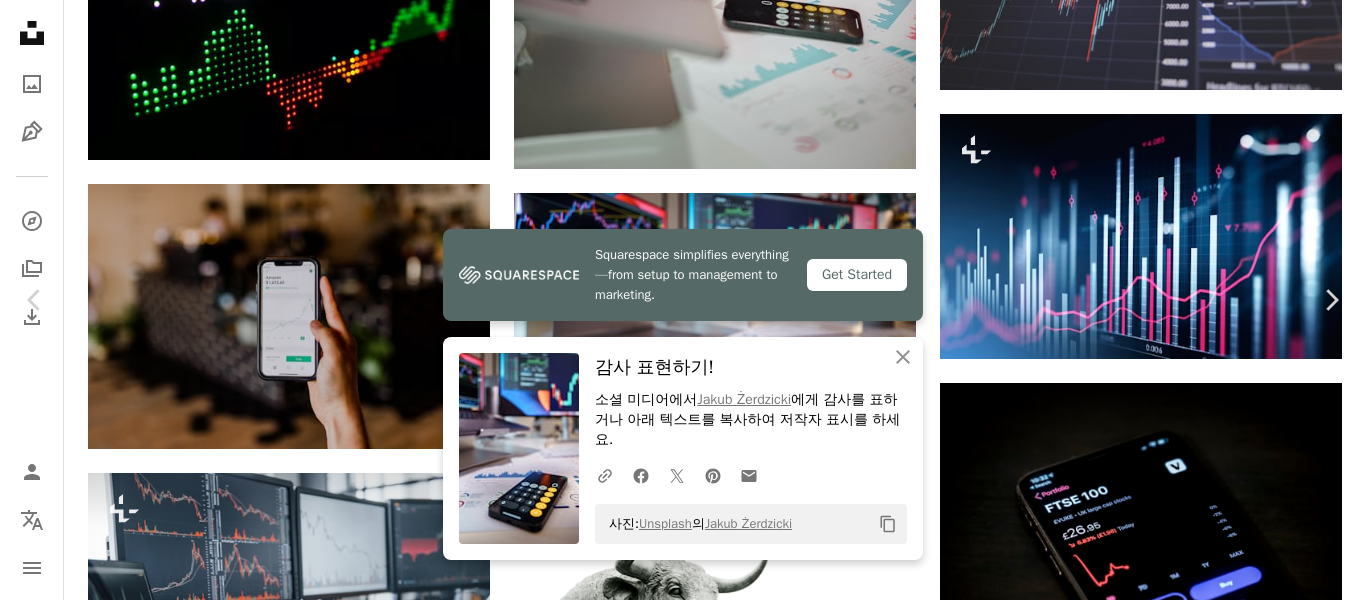 click on "Unsplash logo Unsplash 홈 A photo Pen Tool A compass A stack of folders Download Person Localization icon navigation menu A magnifying glass **** An X shape Visual search Unsplash+ 구독 로그인 이미지 제출 A photo 사진   2.7천 Pen Tool 일러스트   445 A stack of folders 컬렉션   19만 A group of people 사용자   54 A copyright icon © 라이선스 Arrow down Aspect ratio 방향 Arrow down Unfold 정렬 기준  관련성 Arrow down Filters 필터 주식시장 Chevron right 거래 금융 증권 거래소 월스트리트 주식 시장 및 거래소 주식 시장 돈 차트 투자 주식 시장 강세 Plus sign for Unsplash+ A heart A plus sign Getty Images Unsplash+ 용 A lock    다운로드 A heart A plus sign [FIRST] [LAST] 고용 가능 A checkmark inside of a circle Arrow pointing down A heart A plus sign [FIRST] [LAST] 고용 가능 A checkmark inside of a circle Arrow pointing down A heart A plus sign [FIRST] [LAST] Arrow pointing down Plus sign for Unsplash+ A heart A plus sign 용    Cj" at bounding box center (683, 1201) 